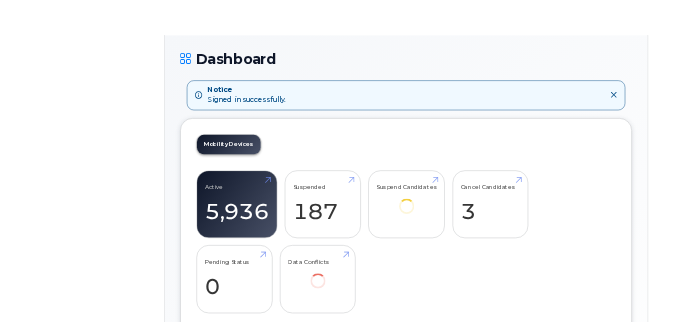 scroll, scrollTop: 0, scrollLeft: 0, axis: both 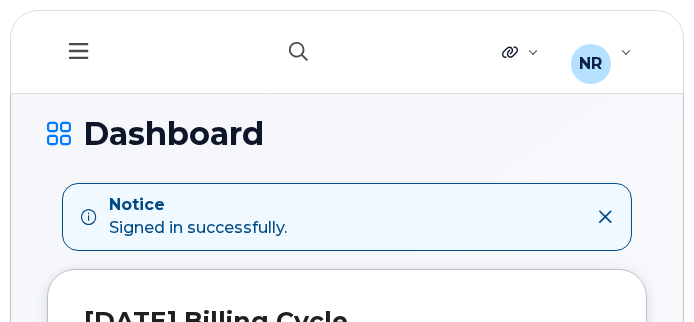 click 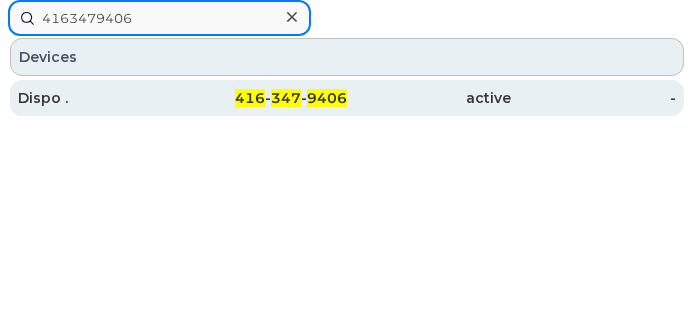 type on "4163479406" 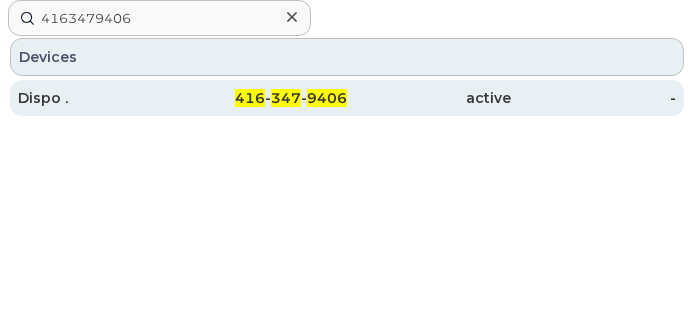 click on "Dispo ." at bounding box center (100, 98) 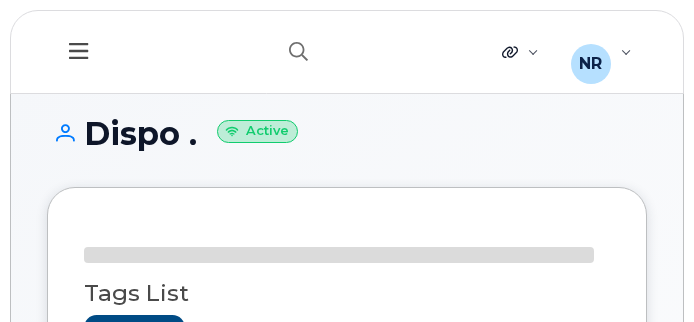 scroll, scrollTop: 0, scrollLeft: 0, axis: both 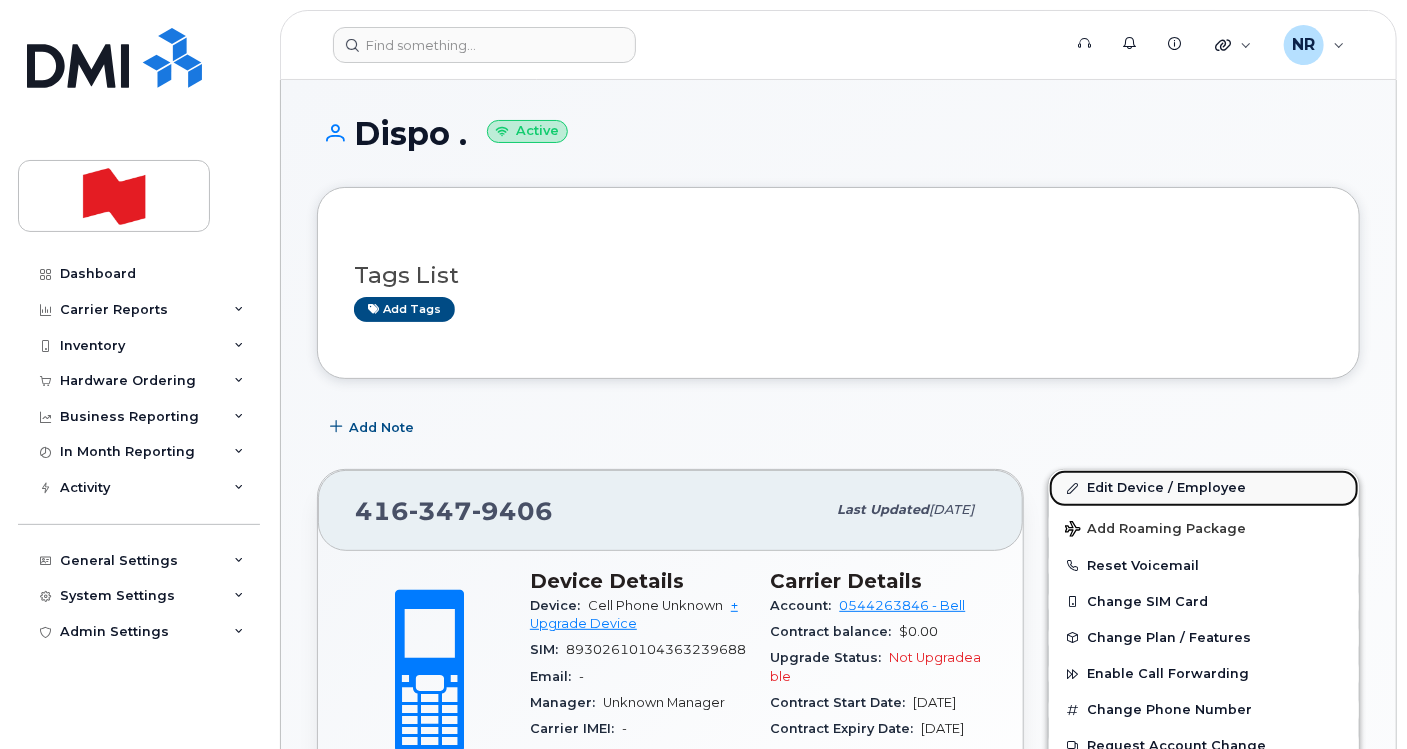 click on "Edit Device / Employee" at bounding box center (1204, 488) 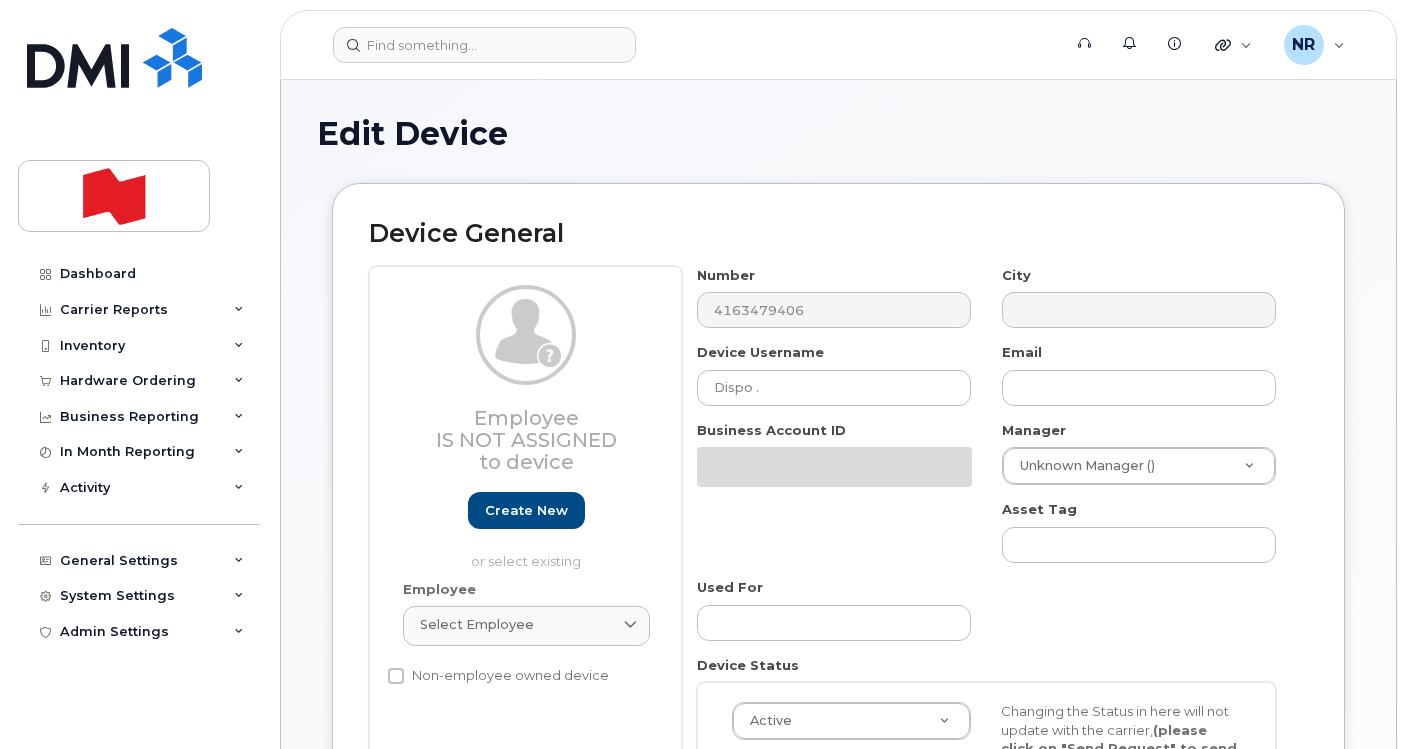 select on "22916206" 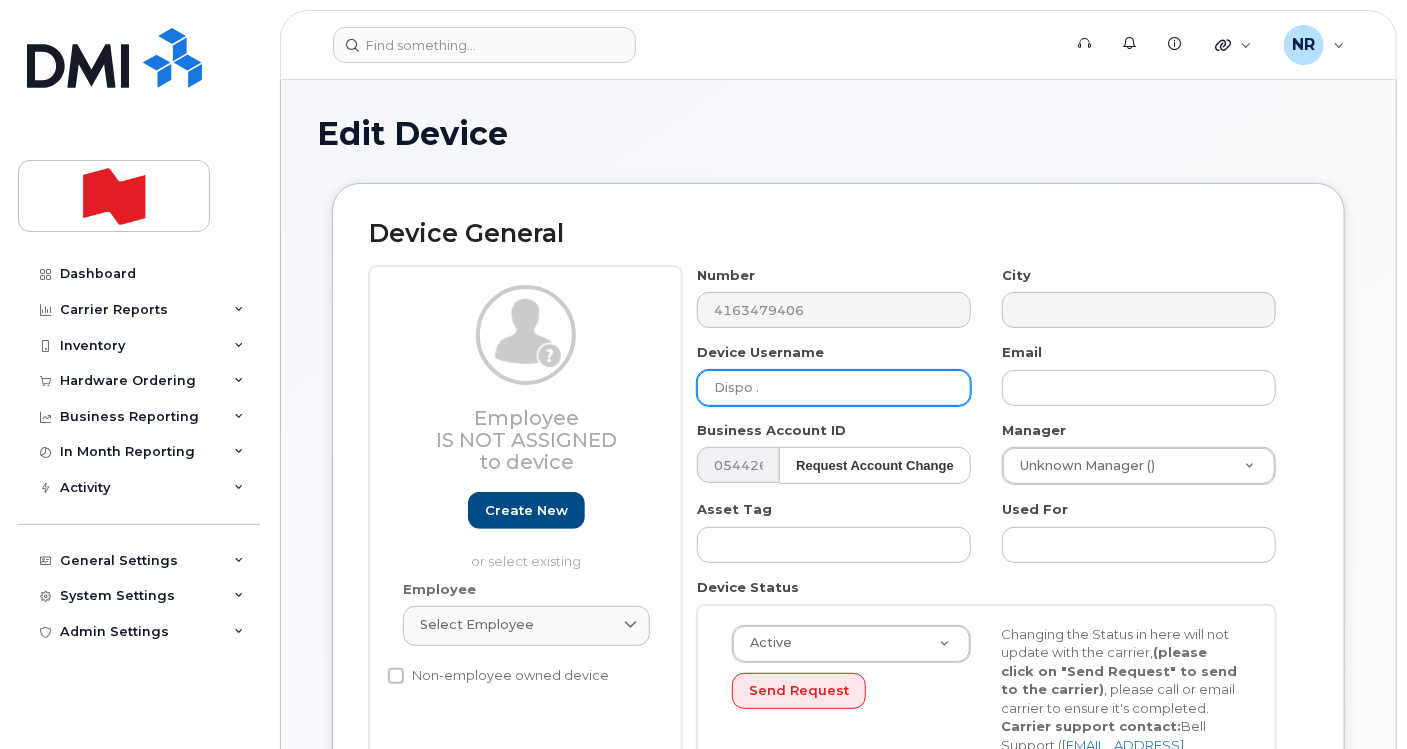 drag, startPoint x: 813, startPoint y: 390, endPoint x: 664, endPoint y: 390, distance: 149 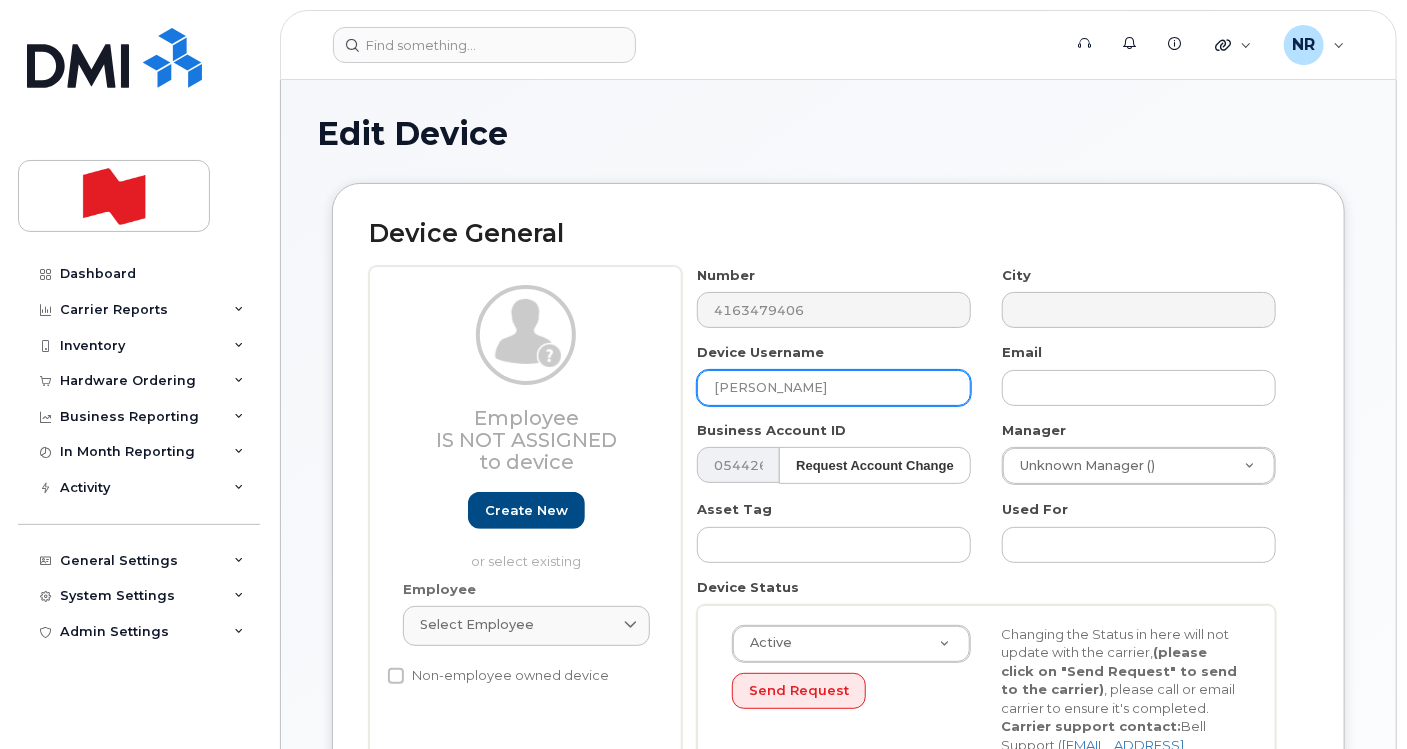 drag, startPoint x: 894, startPoint y: 395, endPoint x: 680, endPoint y: 362, distance: 216.52945 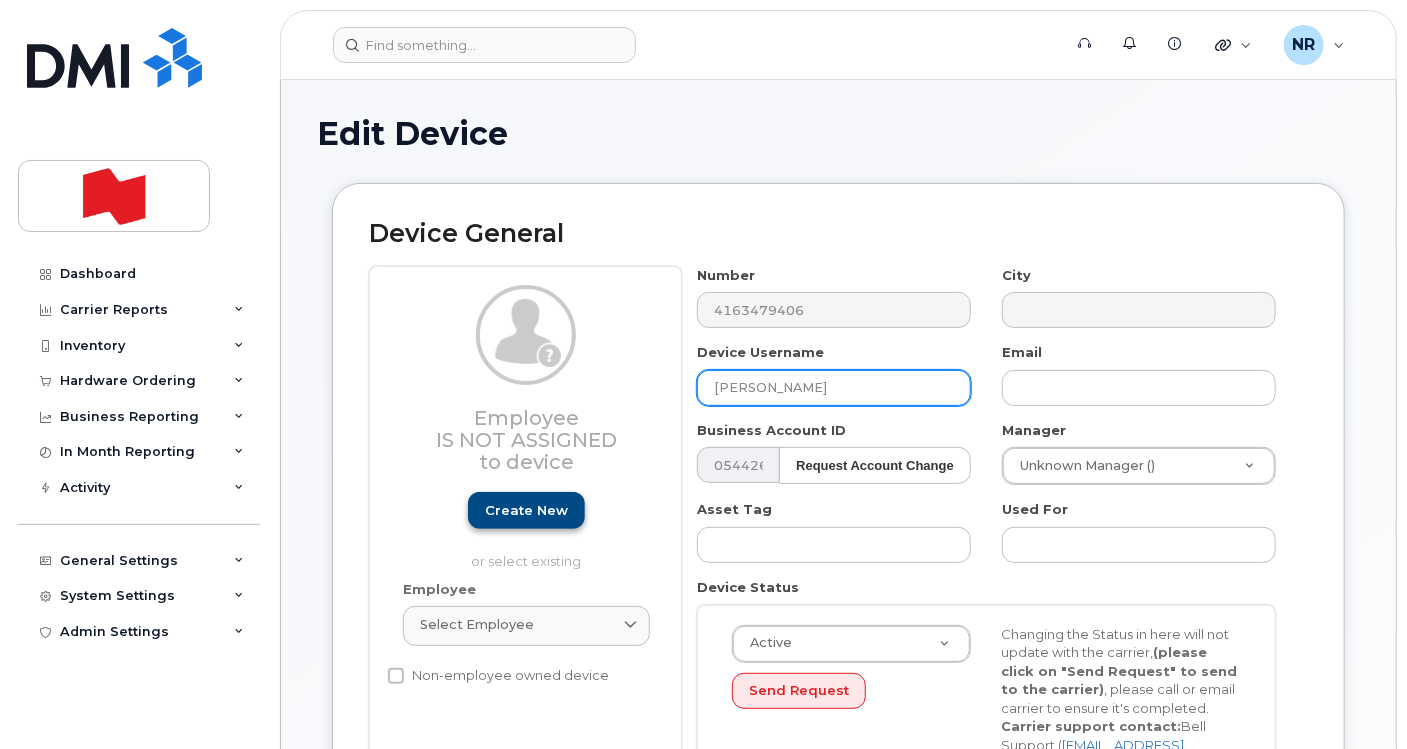 type on "[PERSON_NAME]" 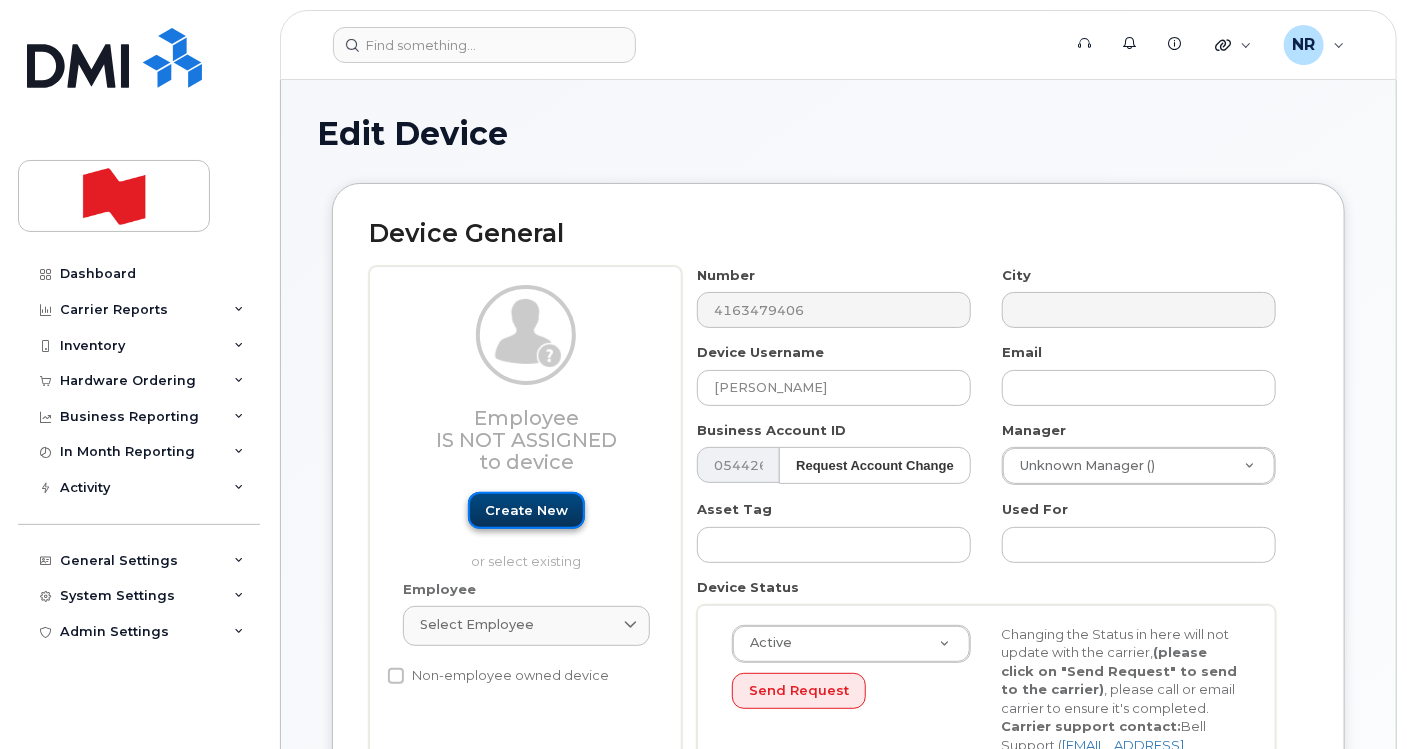 click on "Create new" at bounding box center (526, 510) 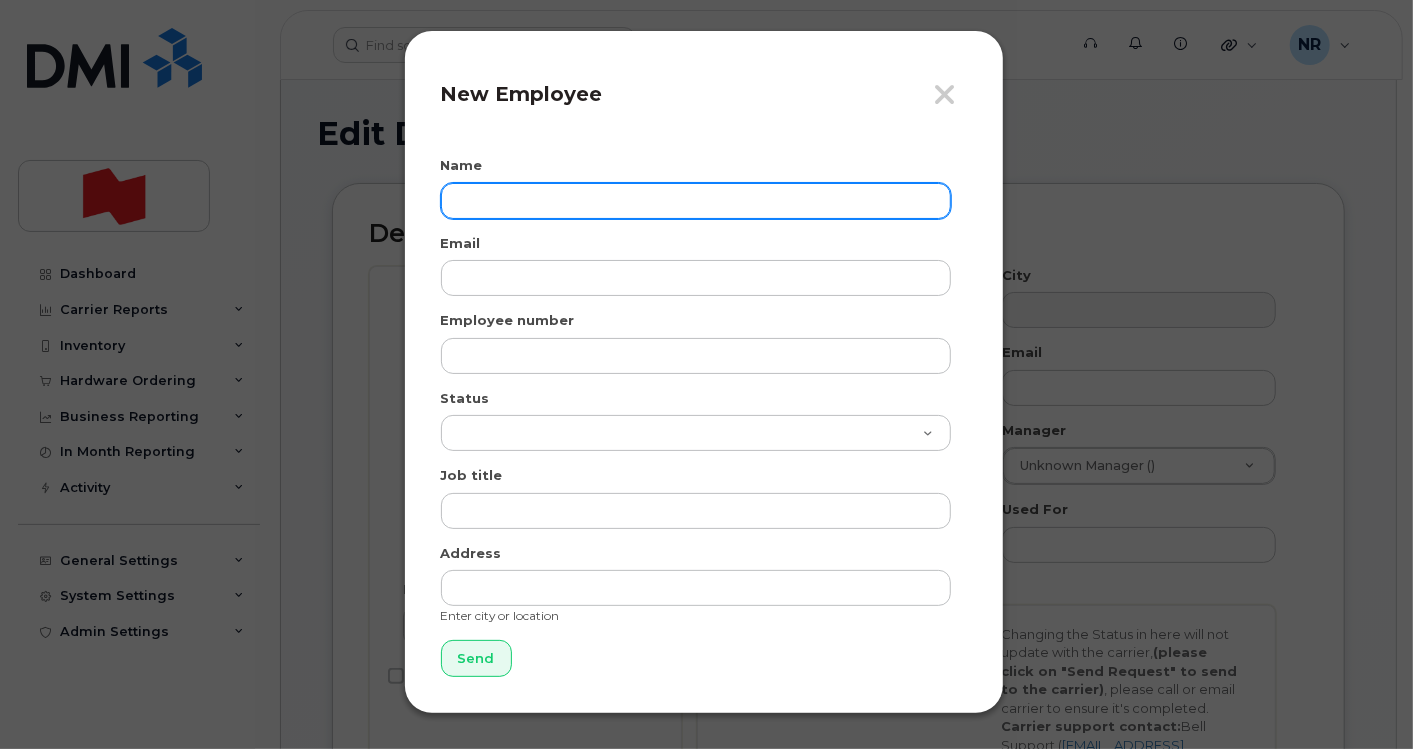 click at bounding box center (696, 201) 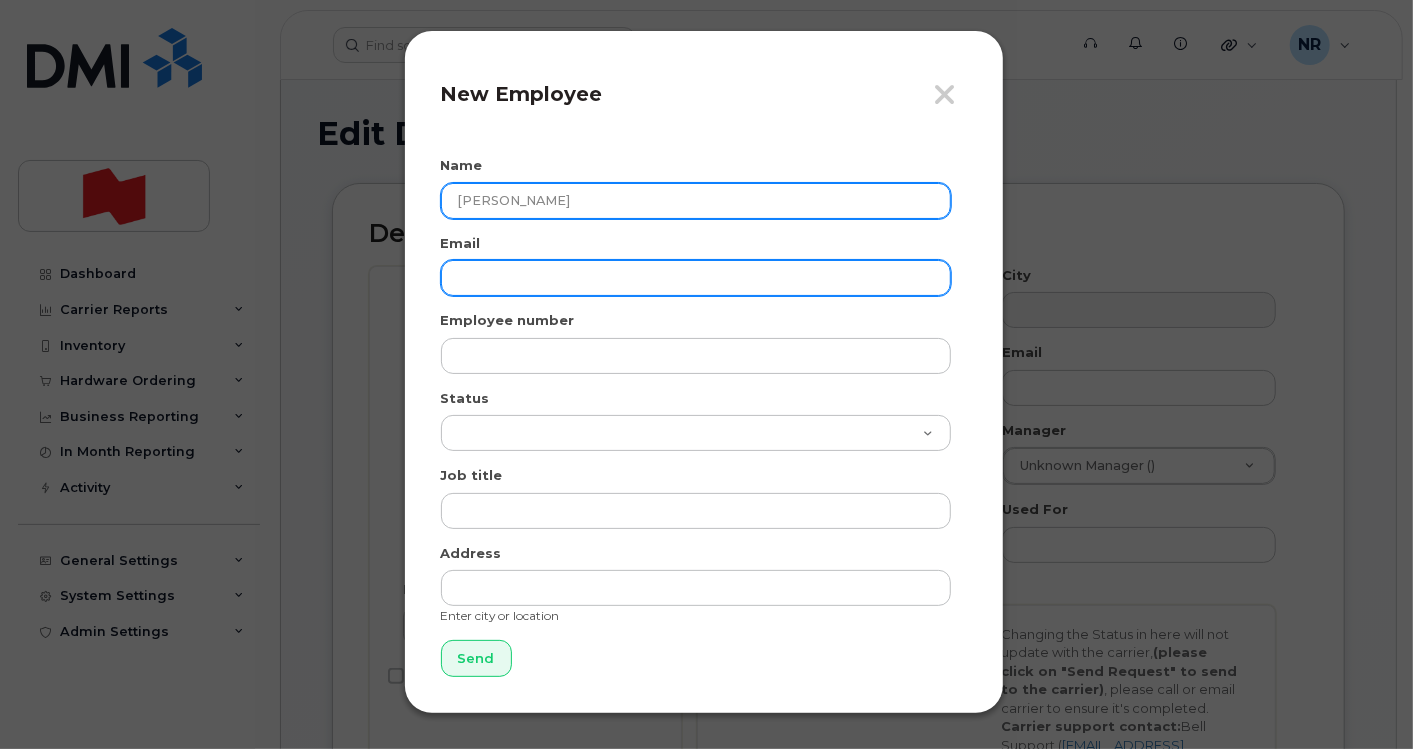 type on "[PERSON_NAME]" 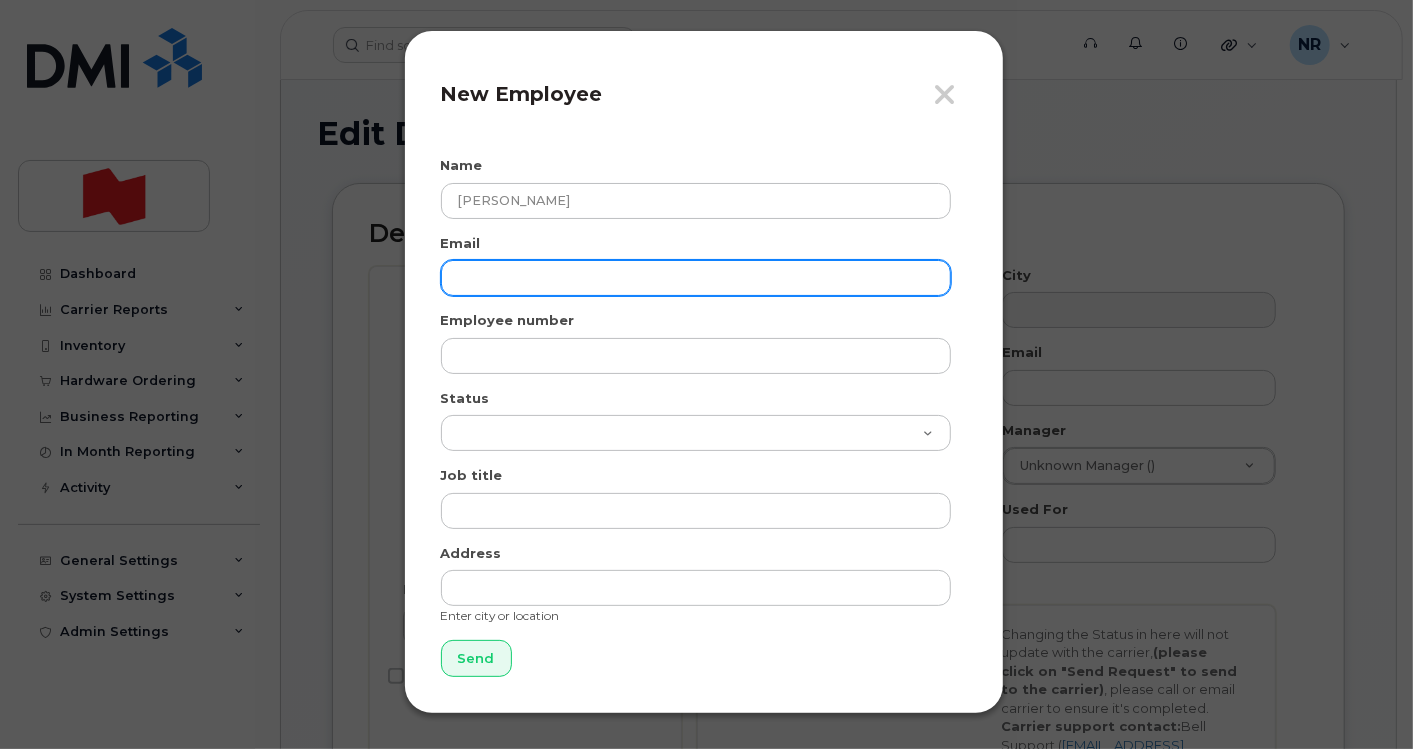 click at bounding box center [696, 278] 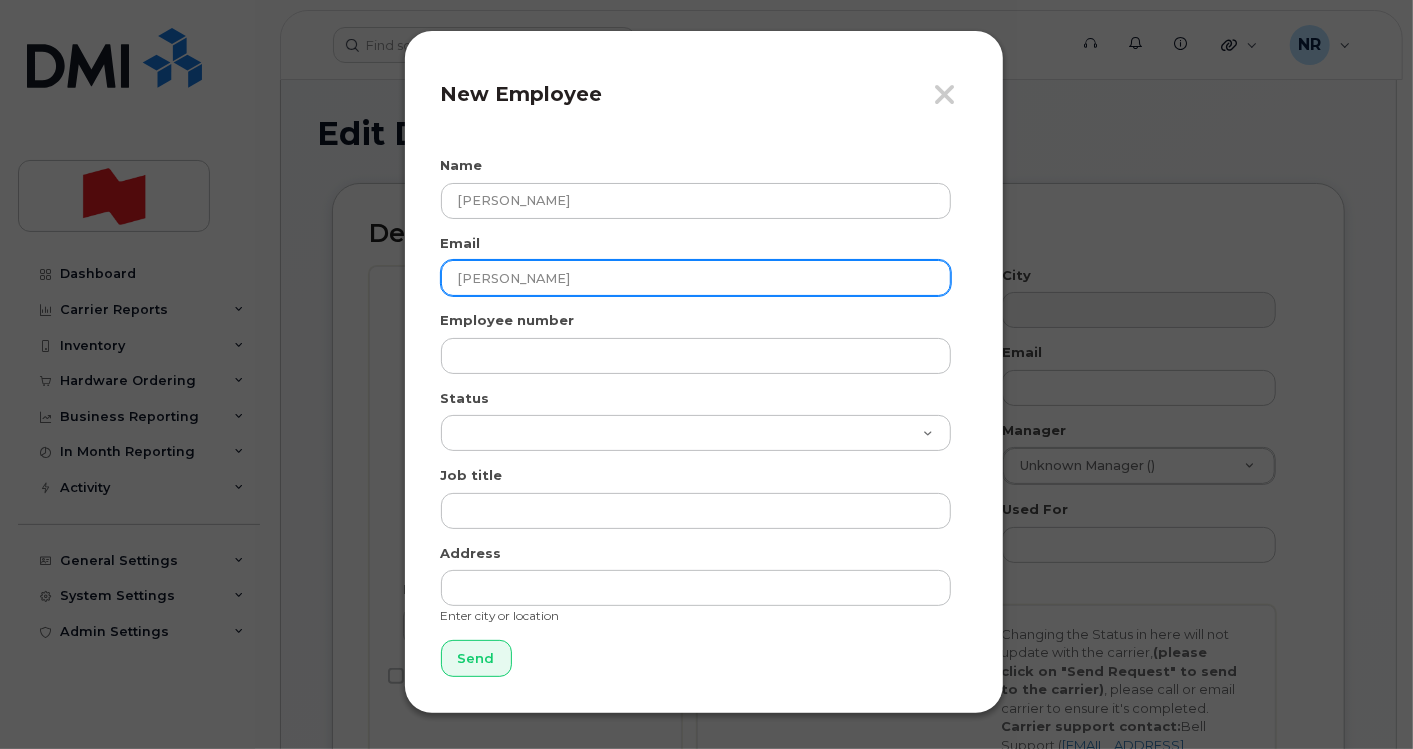 click on "[PERSON_NAME]" at bounding box center (696, 278) 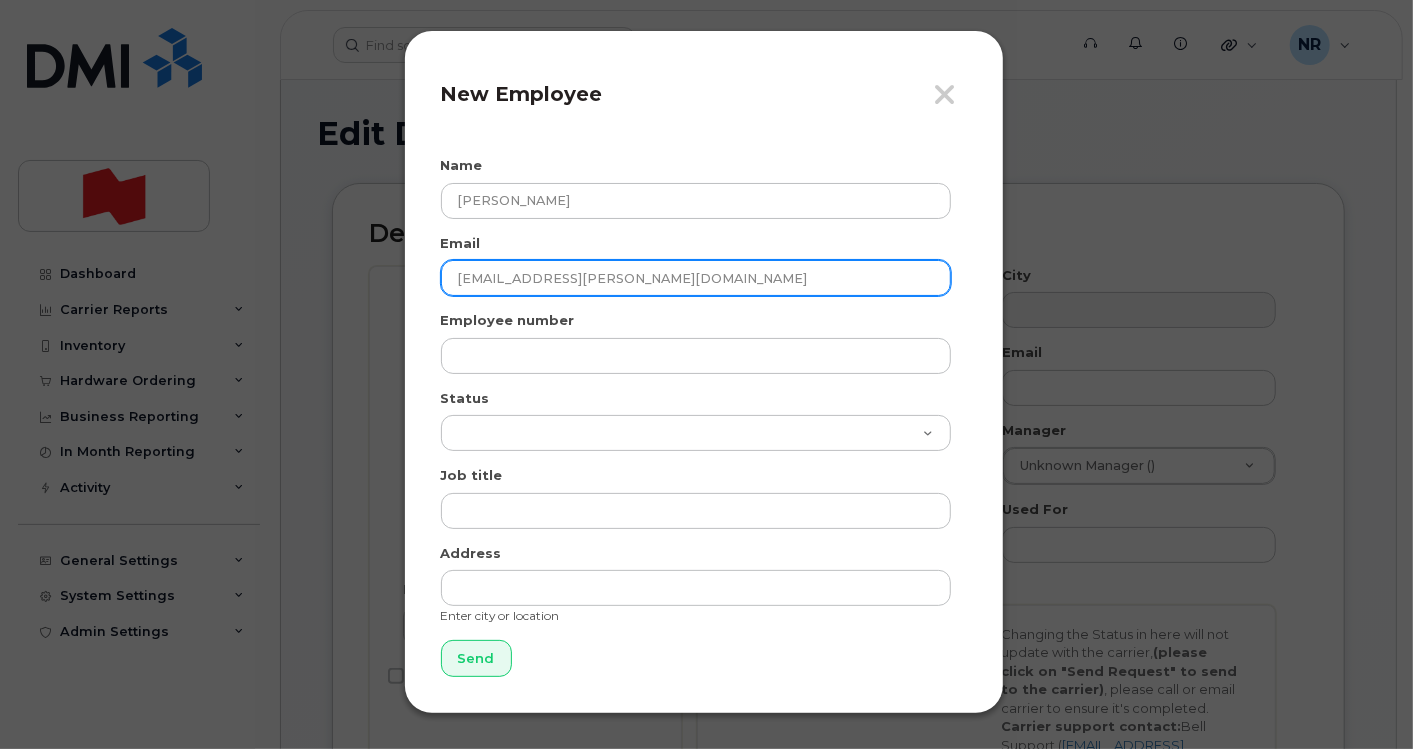 drag, startPoint x: 688, startPoint y: 279, endPoint x: 408, endPoint y: 294, distance: 280.4015 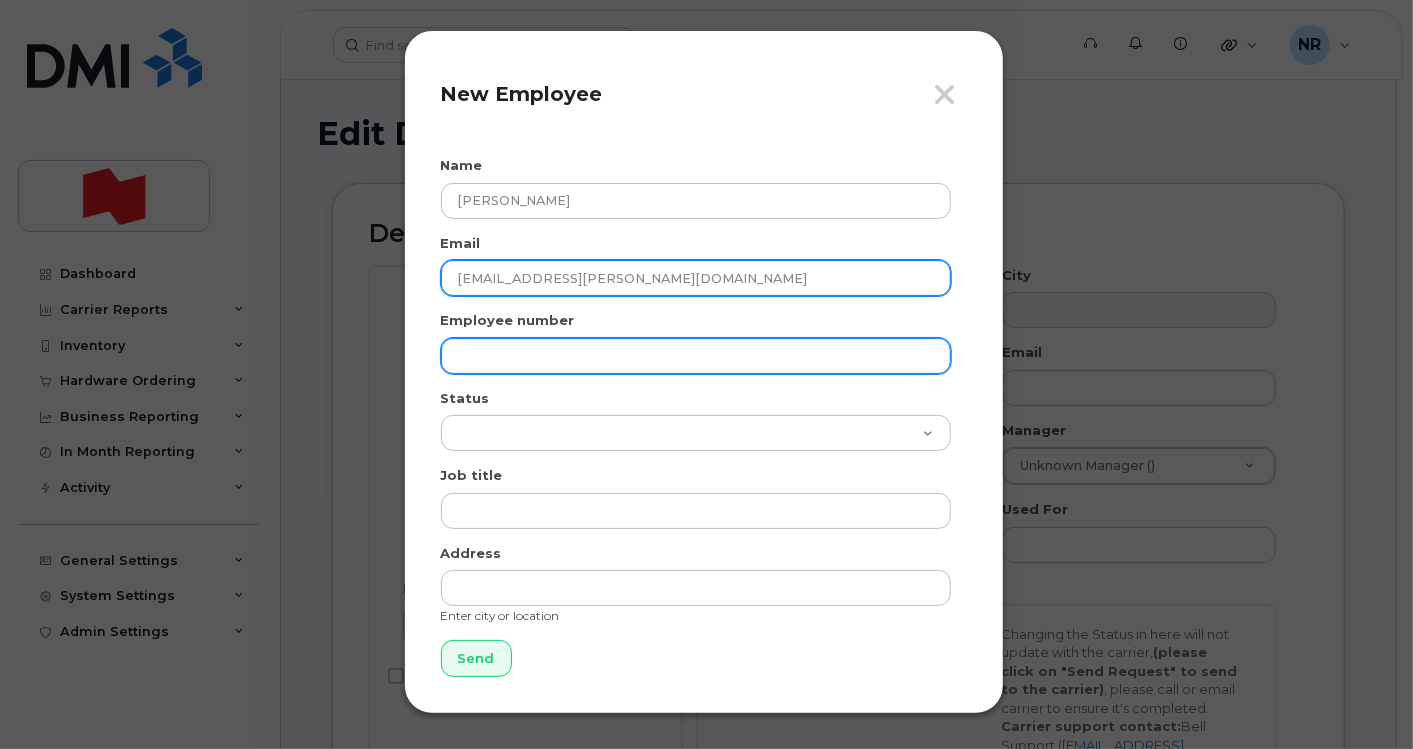 type on "[EMAIL_ADDRESS][PERSON_NAME][DOMAIN_NAME]" 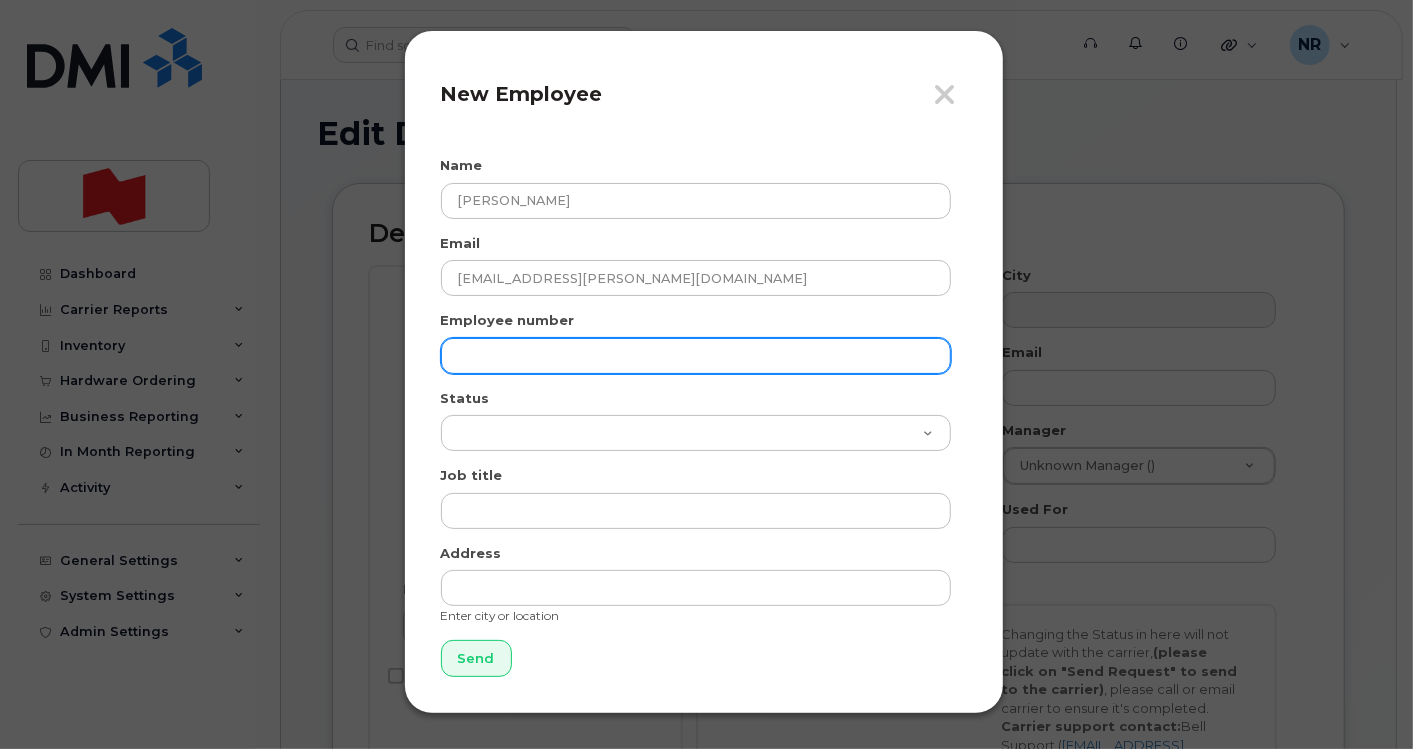 click at bounding box center [696, 356] 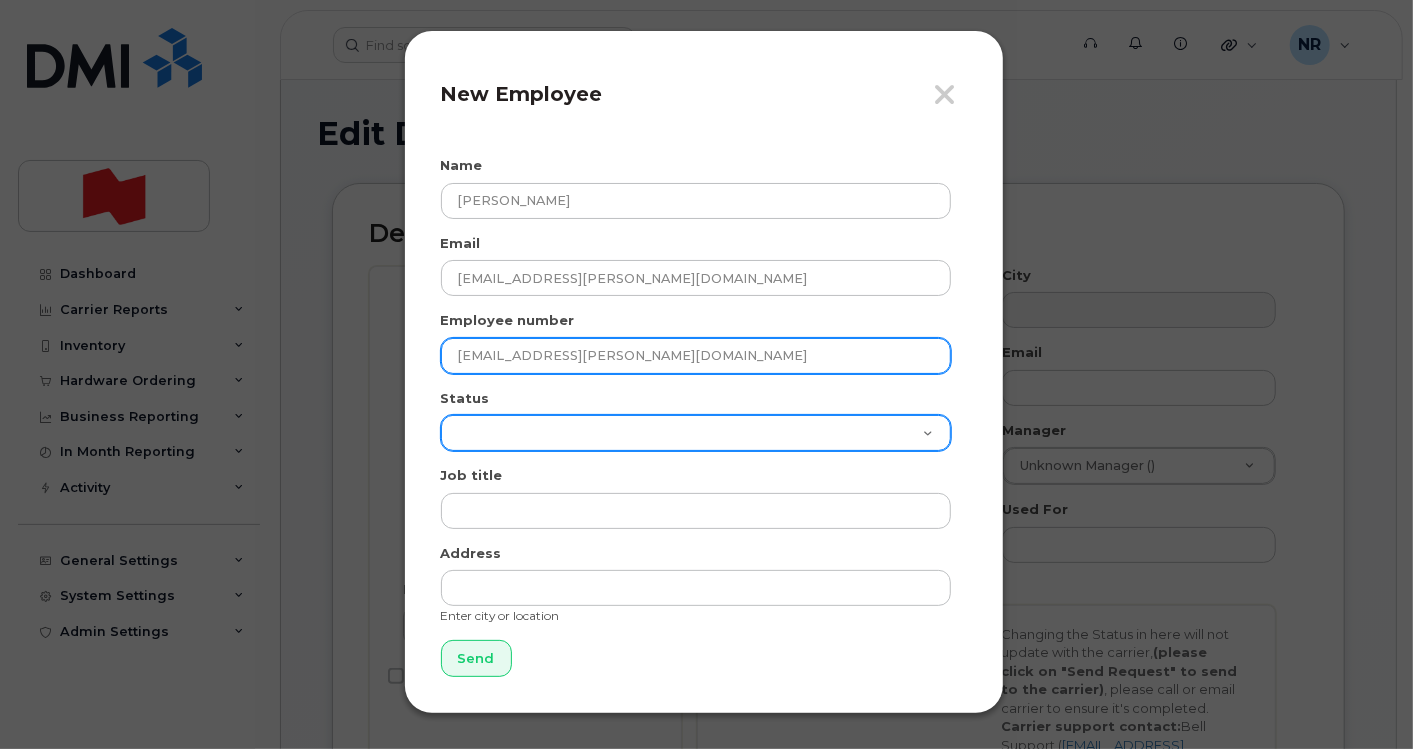 type on "[EMAIL_ADDRESS][PERSON_NAME][DOMAIN_NAME]" 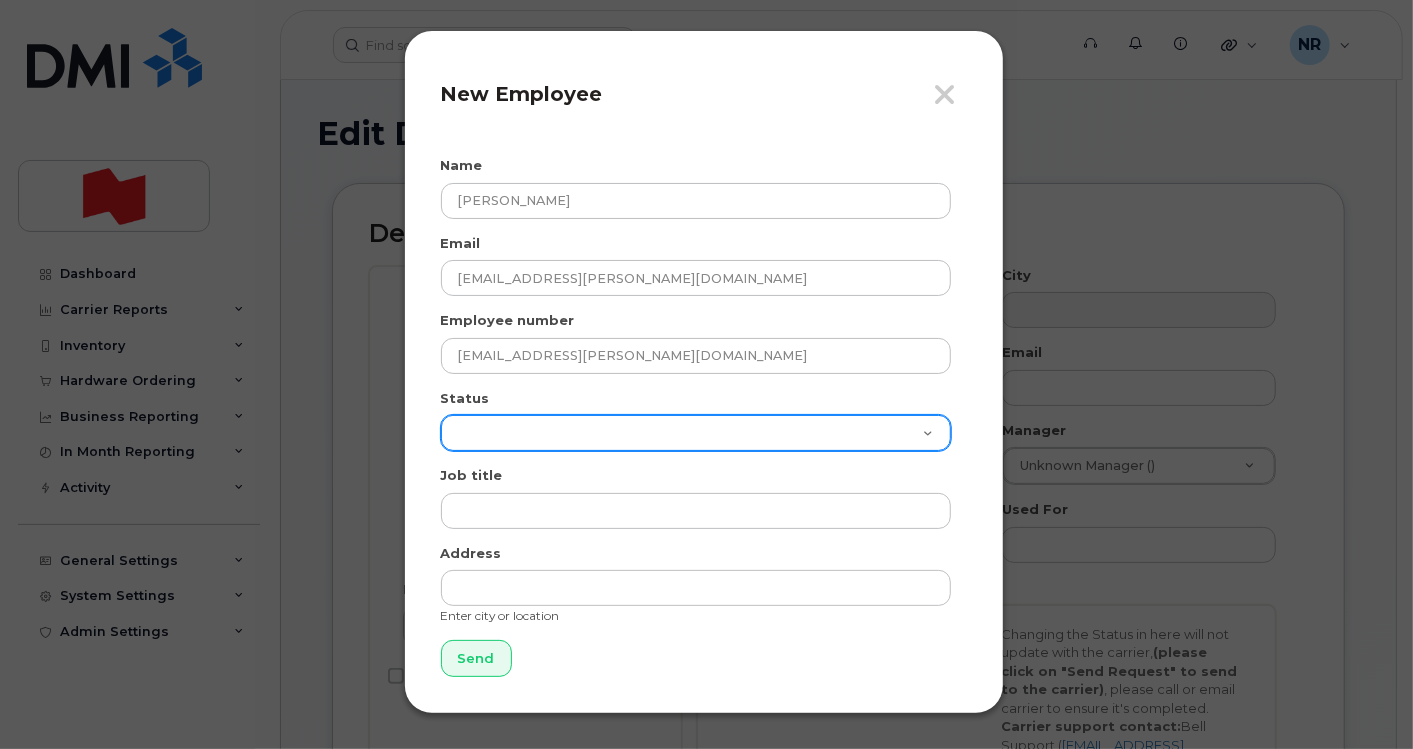 click on "Active
On-Leave
Long Term
Short Term
Maternity Leave
Temp Layoff
Inactive" at bounding box center (696, 433) 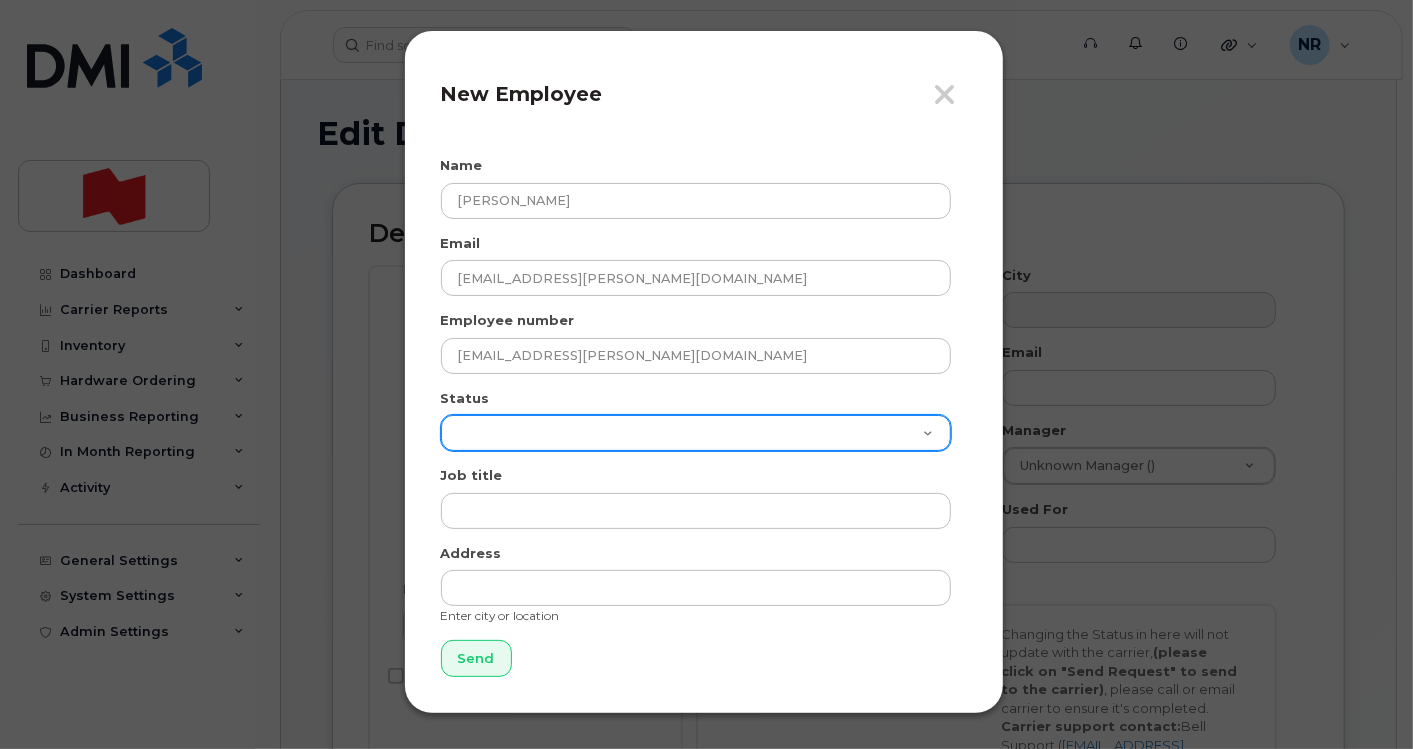 select on "active" 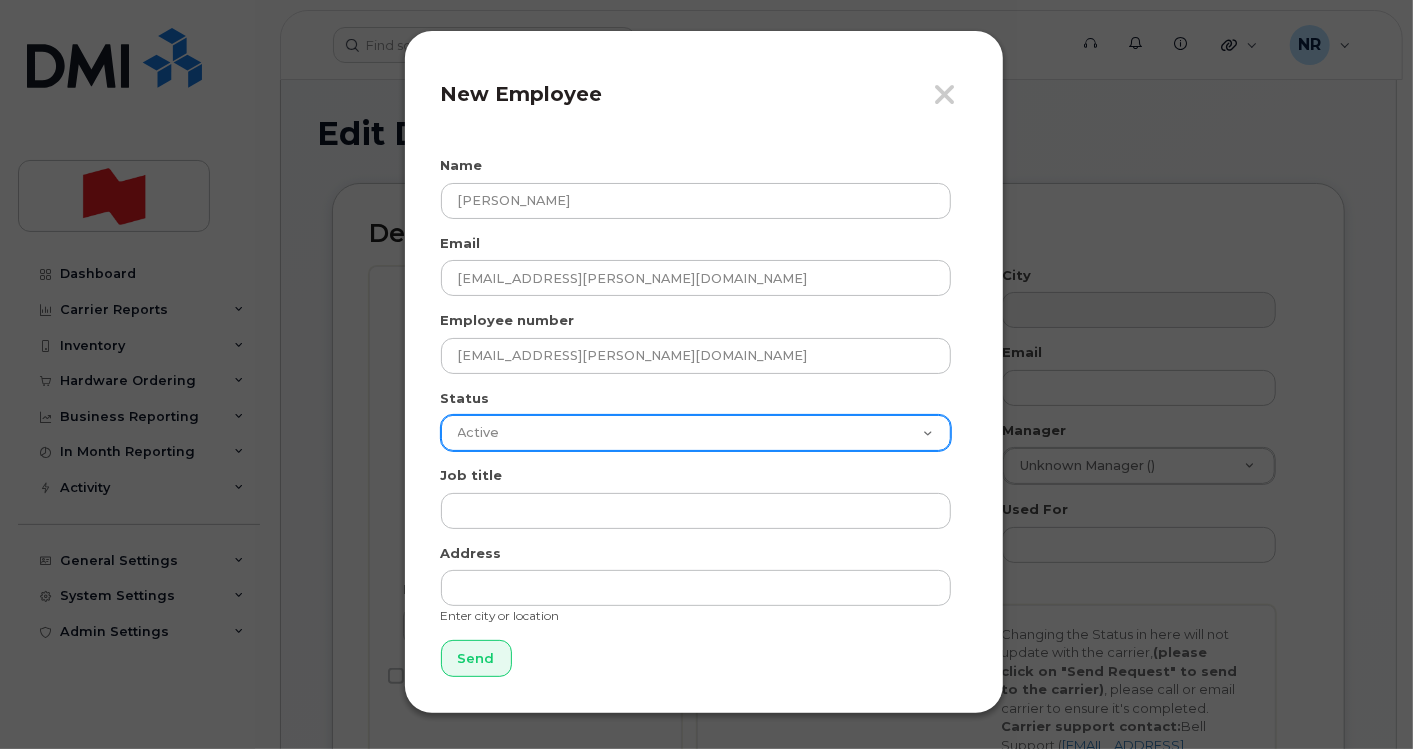 click on "Active
On-Leave
Long Term
Short Term
Maternity Leave
Temp Layoff
Inactive" at bounding box center [696, 433] 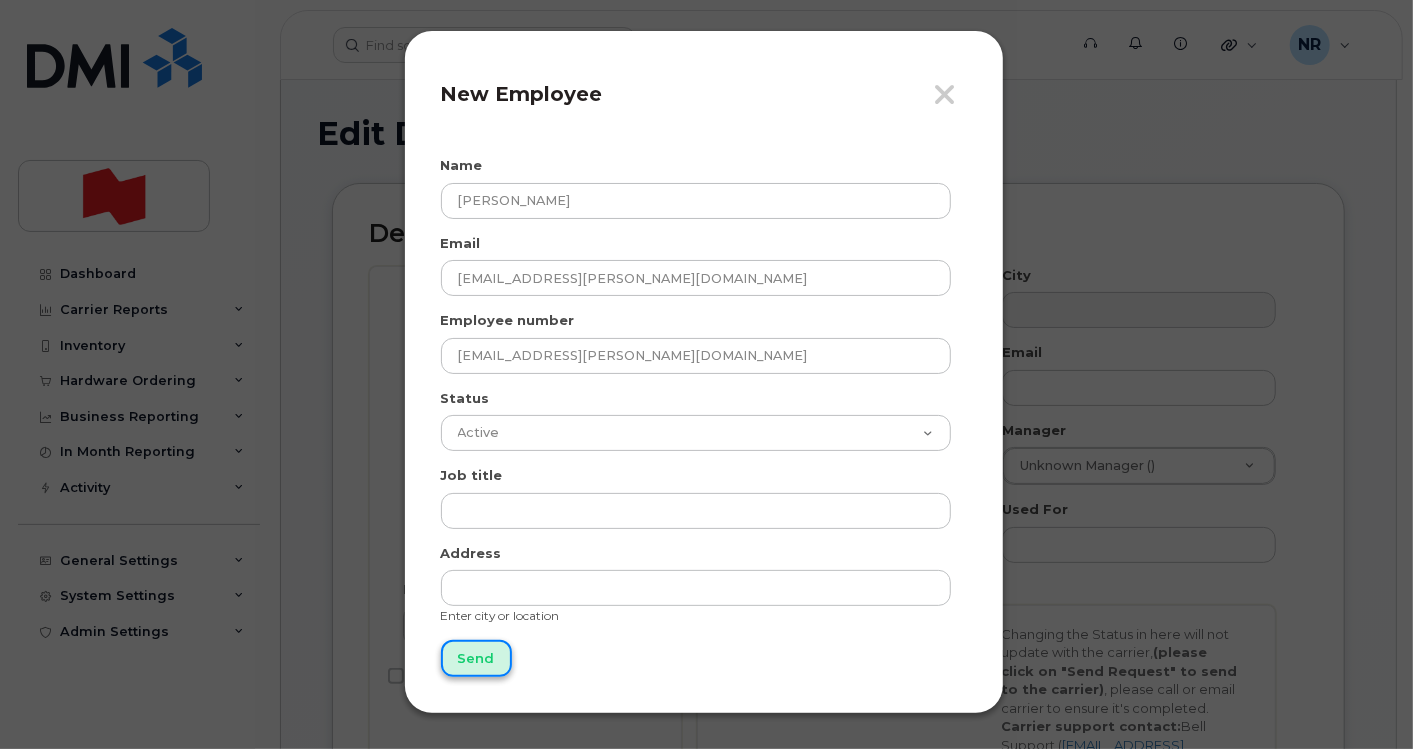 click on "Send" at bounding box center (476, 658) 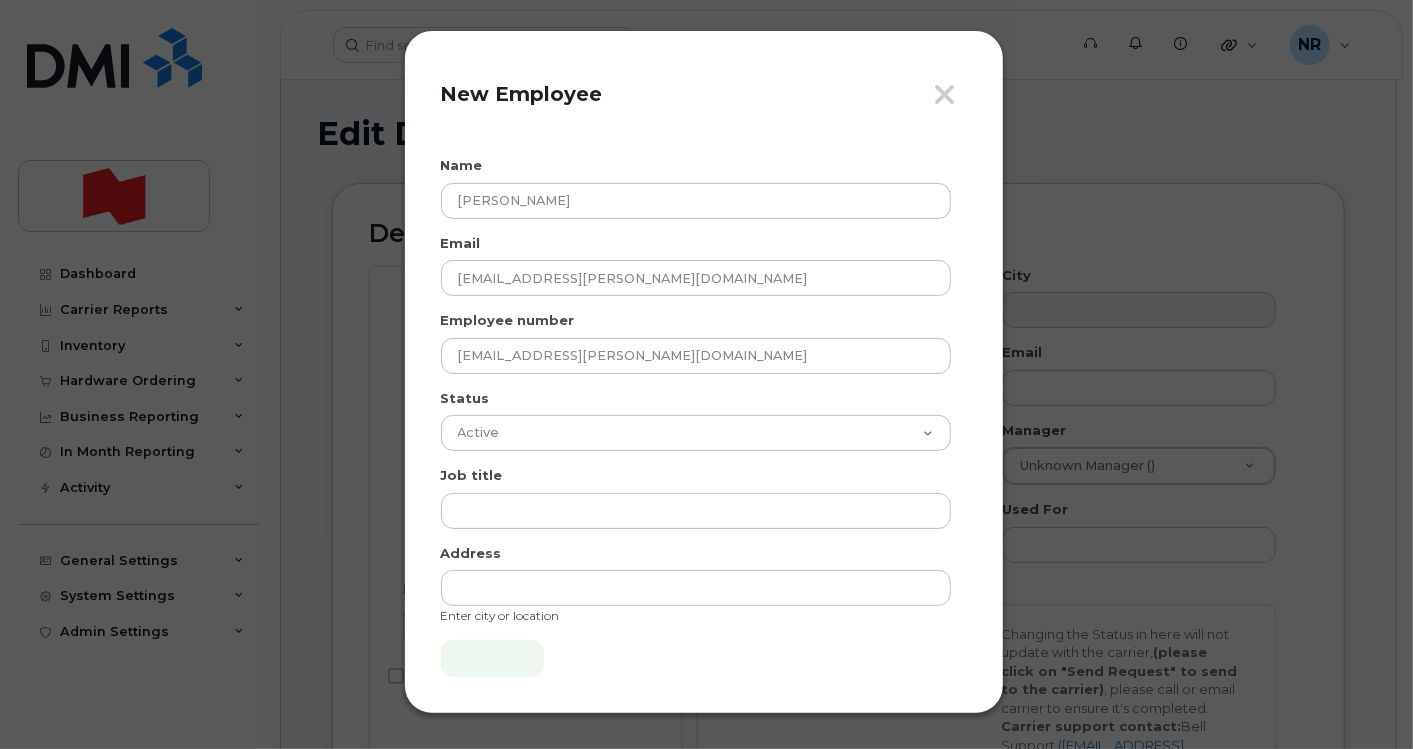 type on "Send" 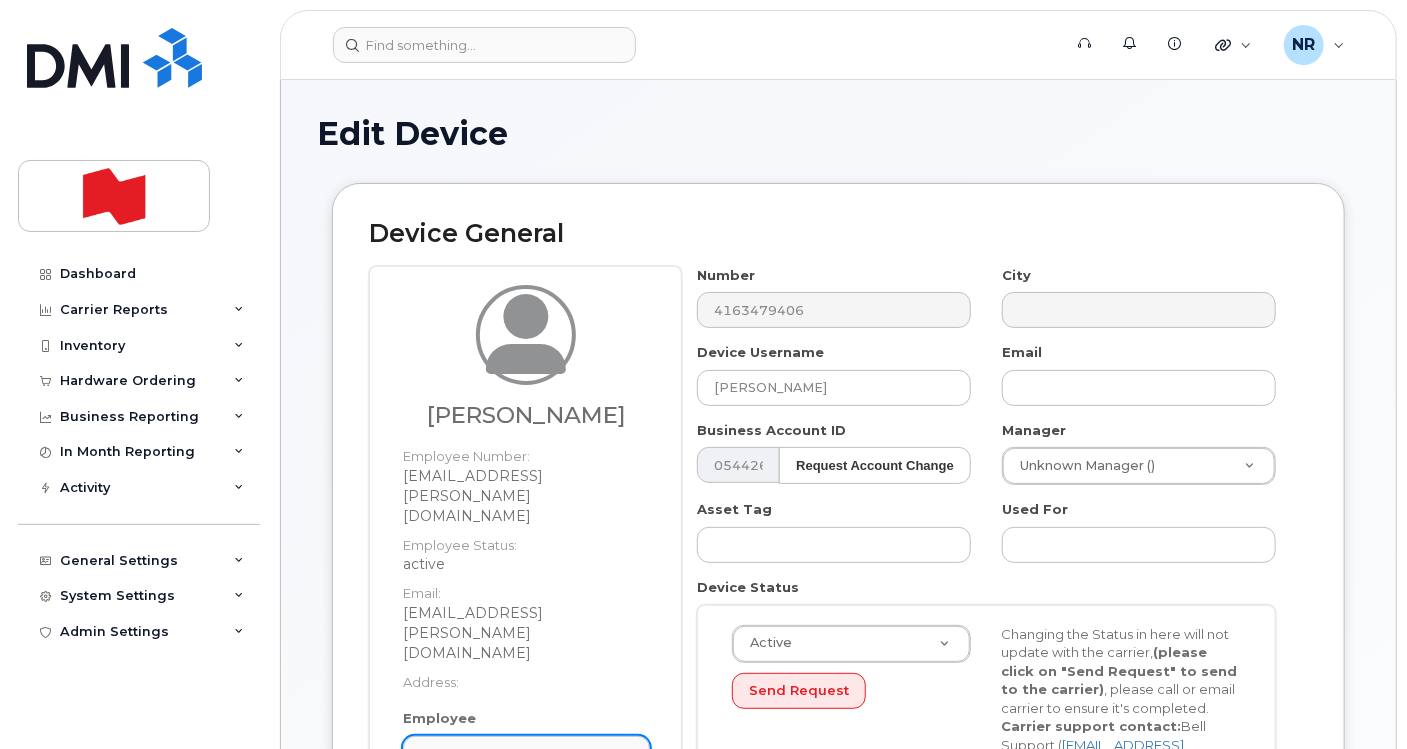 click on "Select employee" at bounding box center (526, 754) 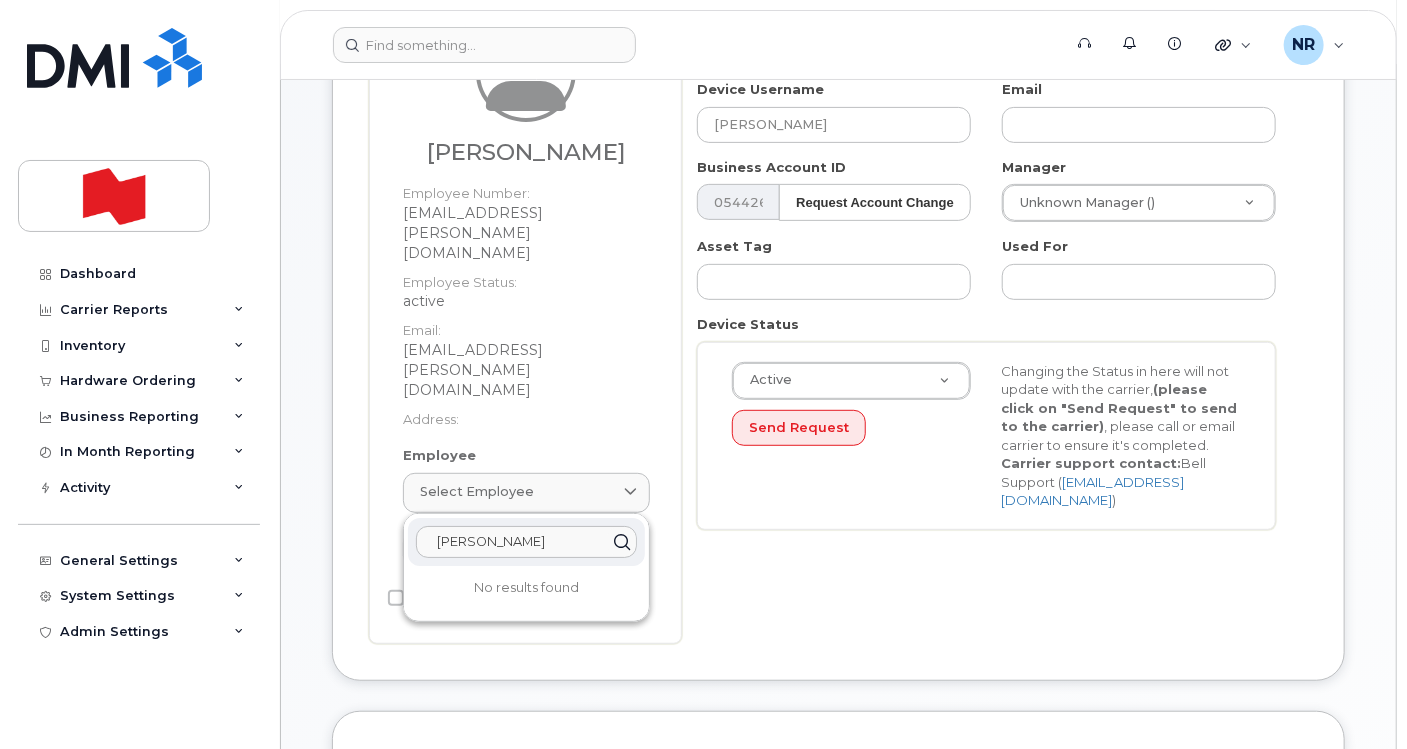 scroll, scrollTop: 275, scrollLeft: 0, axis: vertical 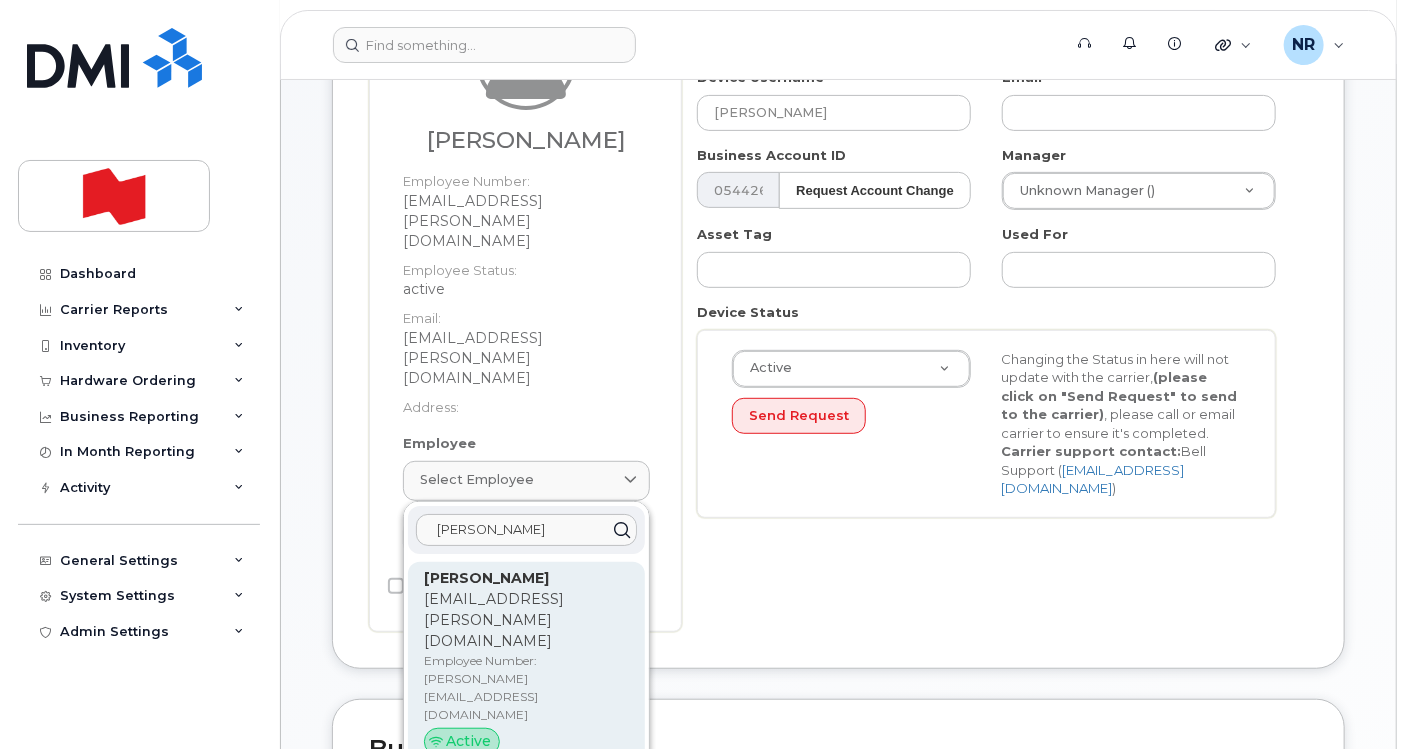 type on "[PERSON_NAME]" 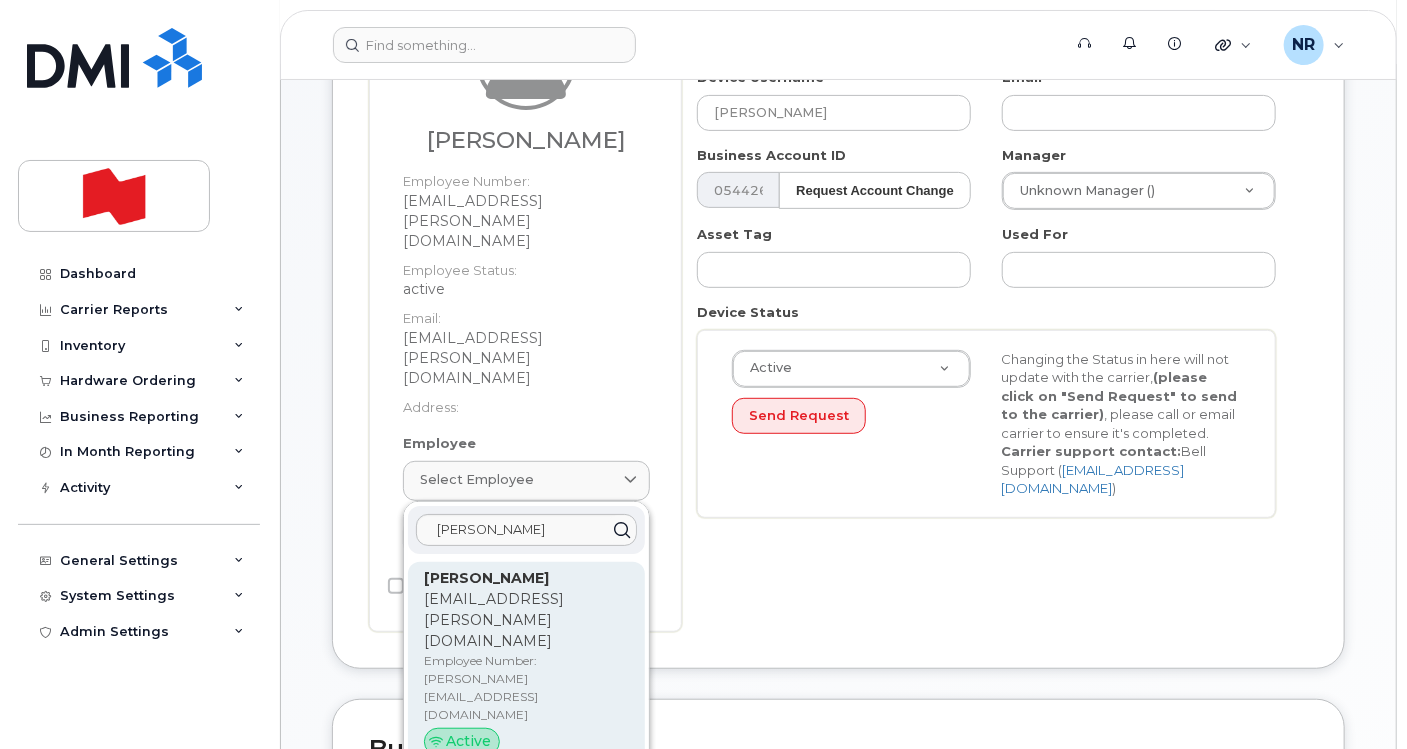 click on "Employee Number: [PERSON_NAME][EMAIL_ADDRESS][DOMAIN_NAME]" at bounding box center (526, 688) 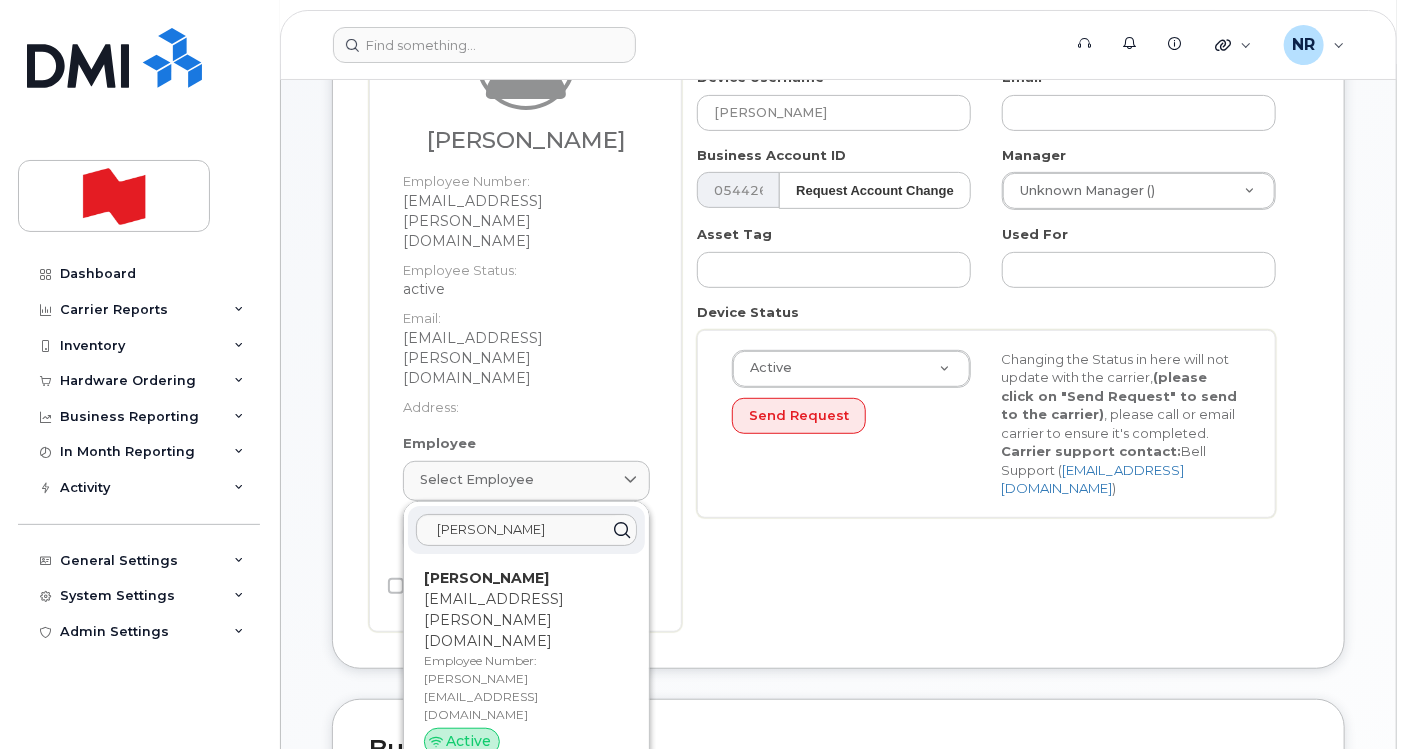 type on "[EMAIL_ADDRESS][PERSON_NAME][DOMAIN_NAME]" 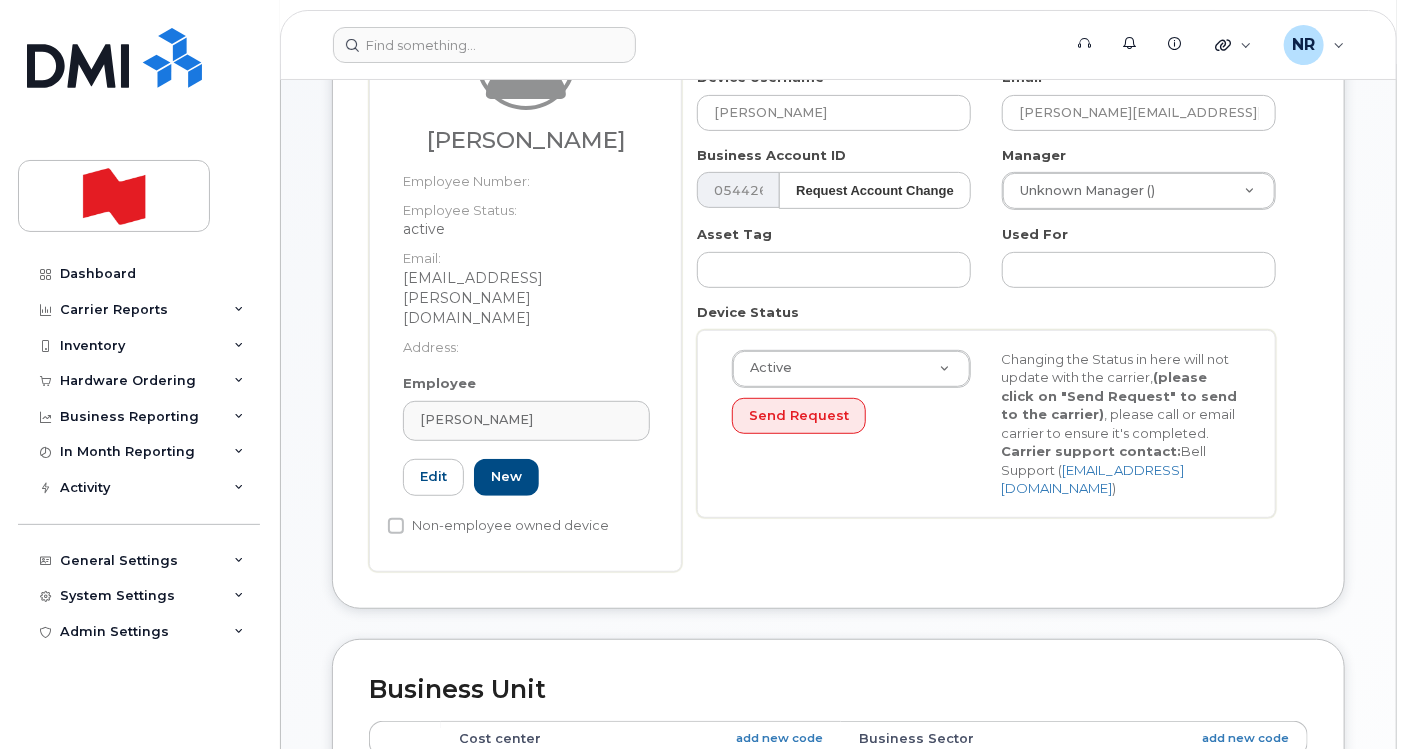 drag, startPoint x: 1405, startPoint y: 208, endPoint x: 1411, endPoint y: 308, distance: 100.17984 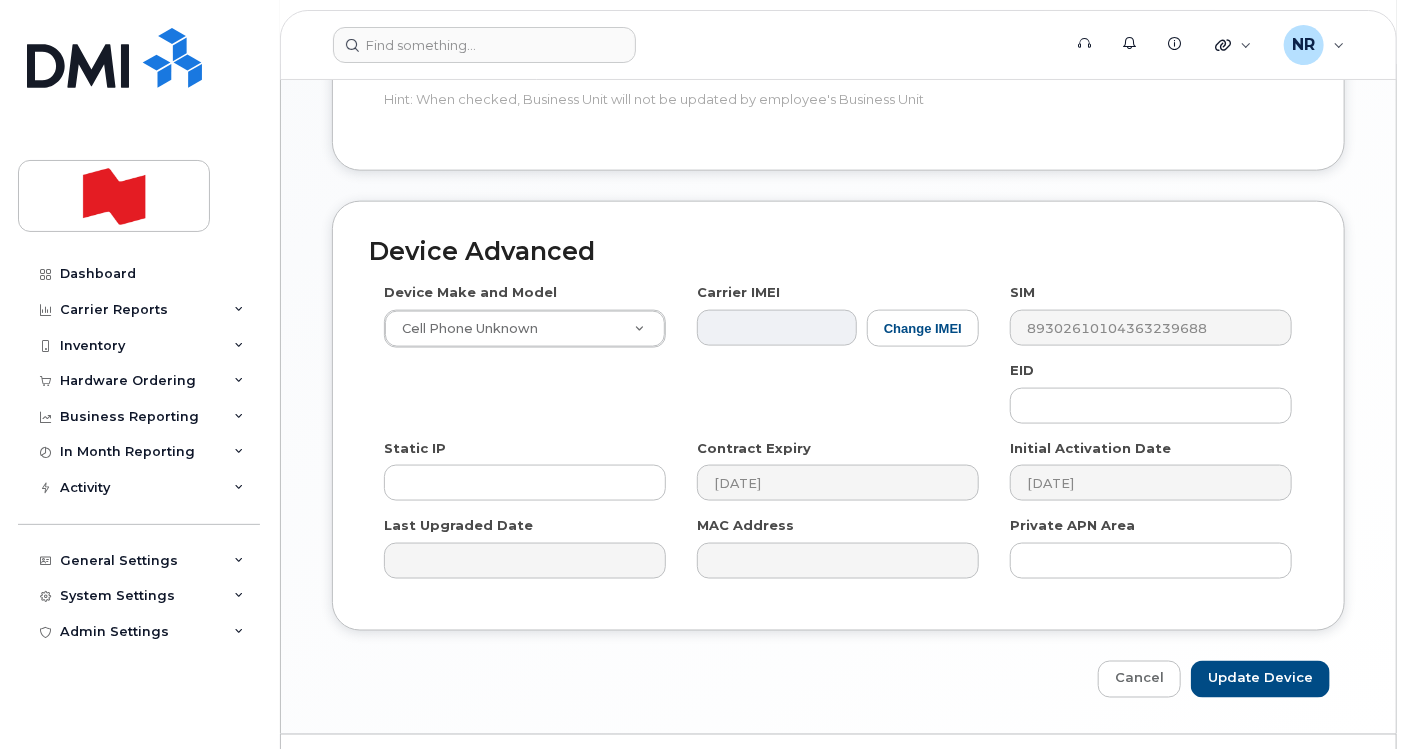 scroll, scrollTop: 1085, scrollLeft: 0, axis: vertical 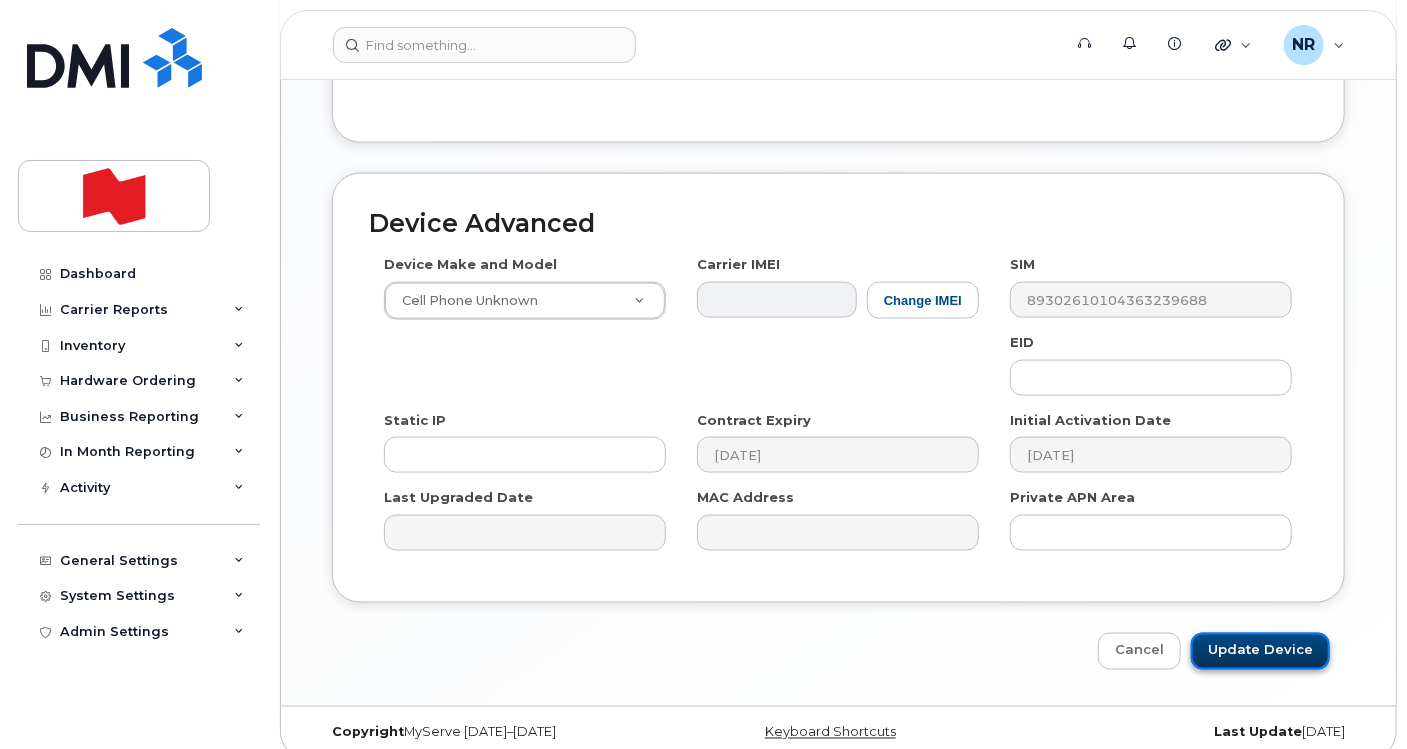 click on "Update Device" at bounding box center [1260, 651] 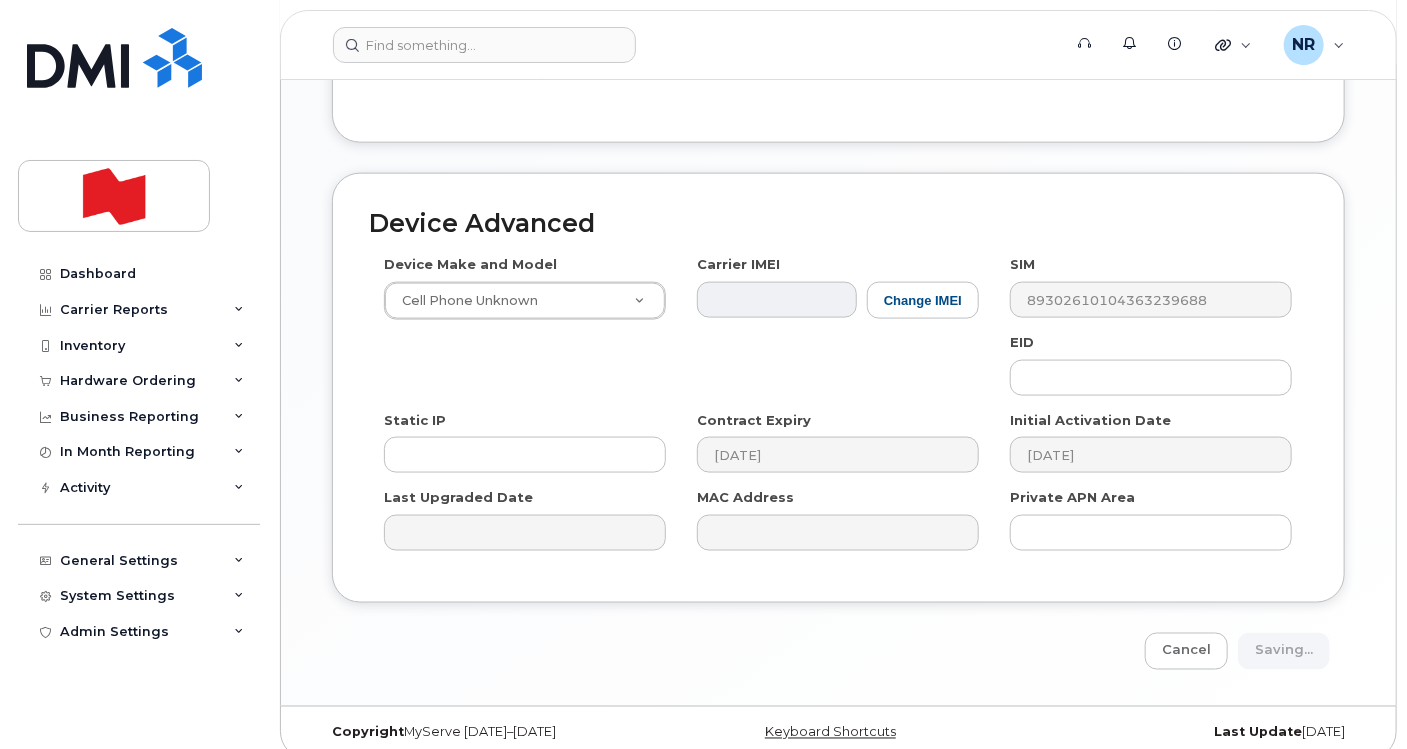 type on "Saving..." 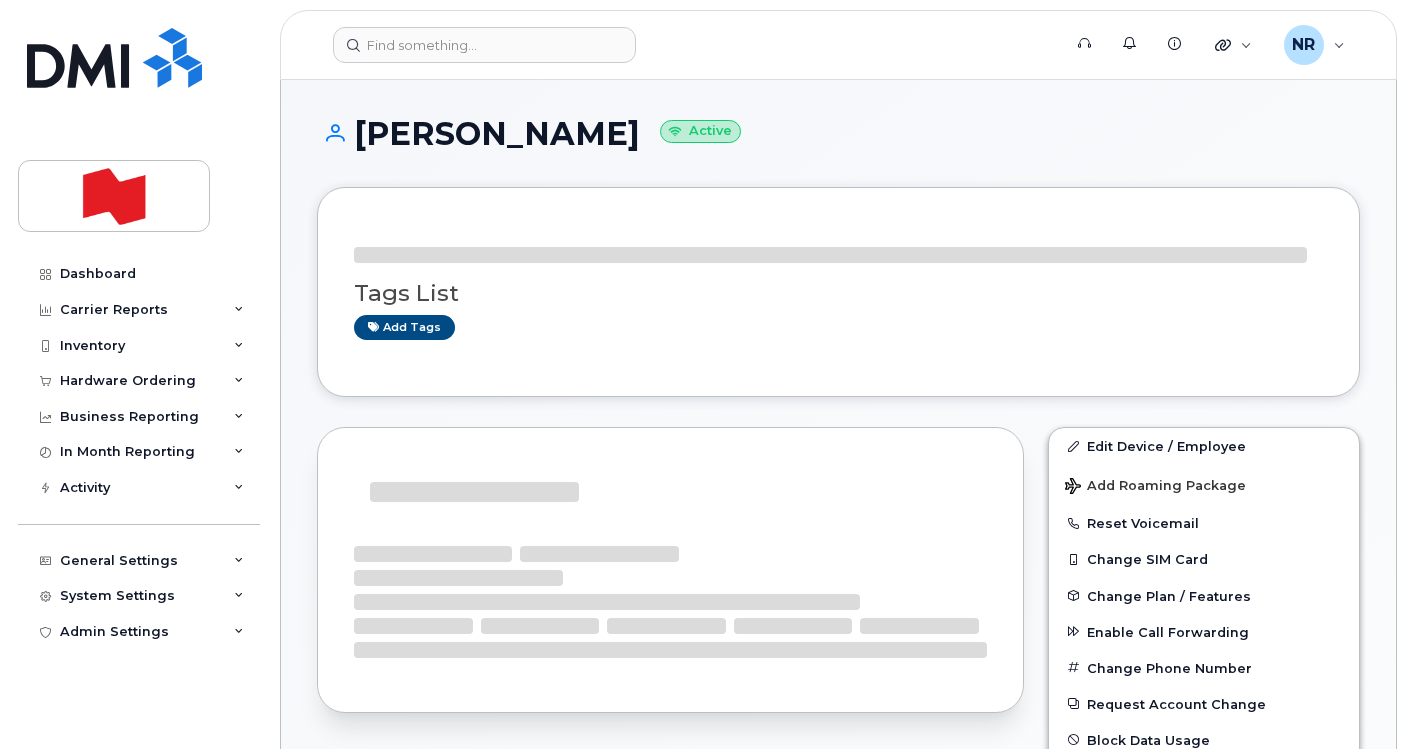scroll, scrollTop: 0, scrollLeft: 0, axis: both 